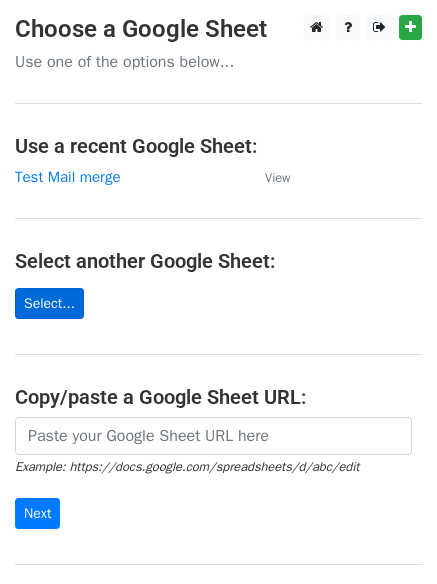scroll, scrollTop: 0, scrollLeft: 0, axis: both 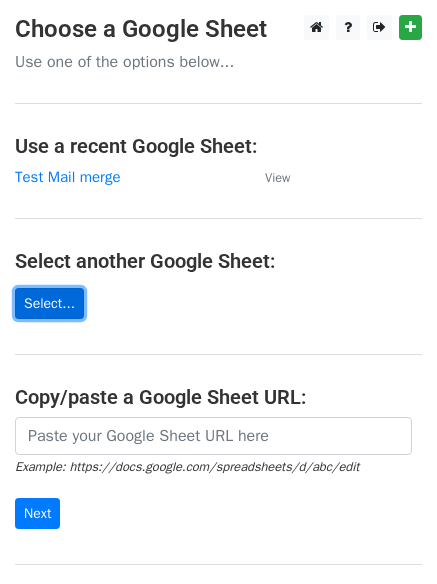 click on "Select..." at bounding box center (49, 303) 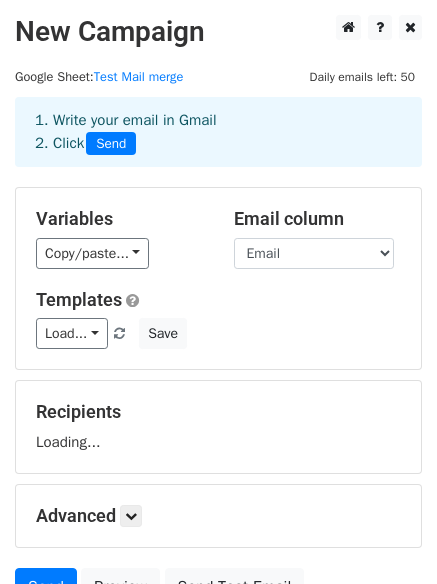 scroll, scrollTop: 0, scrollLeft: 0, axis: both 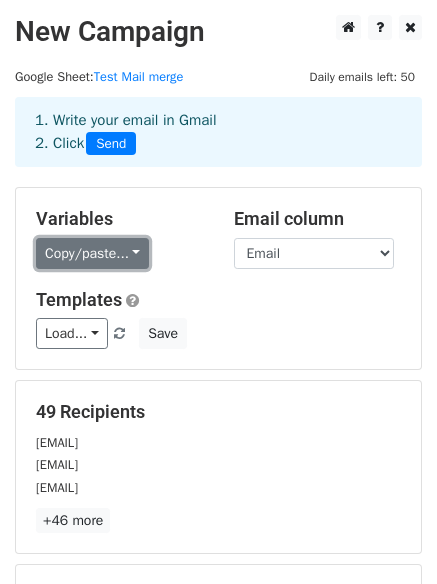 click on "Copy/paste..." at bounding box center (92, 253) 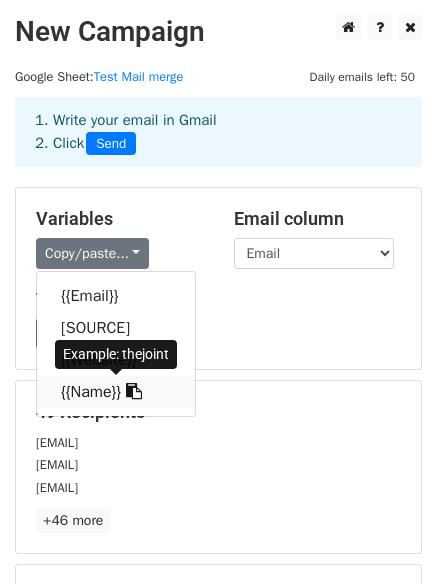 click at bounding box center [134, 391] 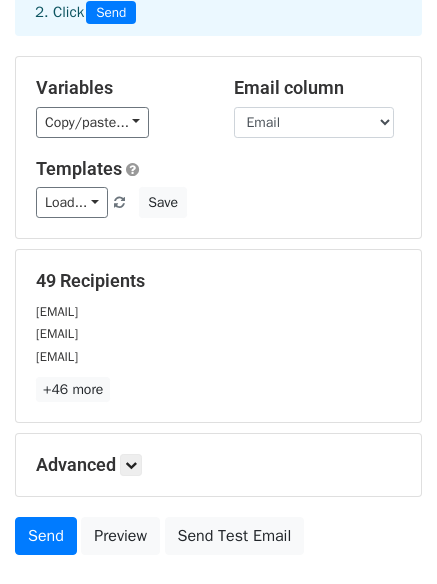 scroll, scrollTop: 272, scrollLeft: 0, axis: vertical 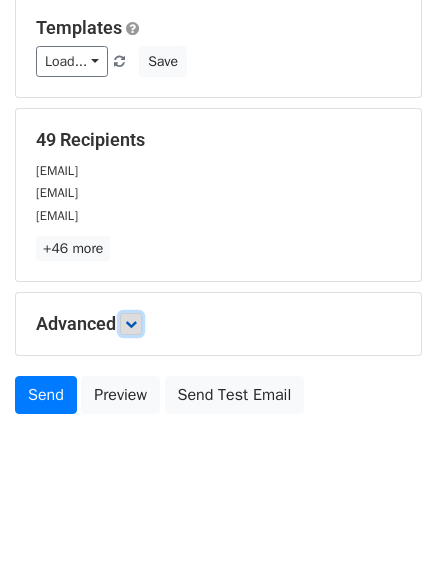 click at bounding box center (131, 324) 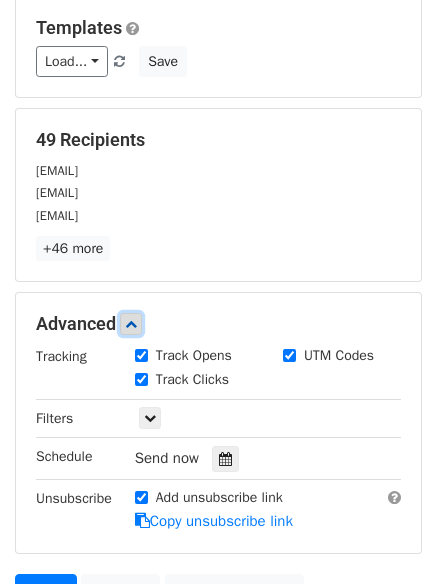 click at bounding box center (131, 324) 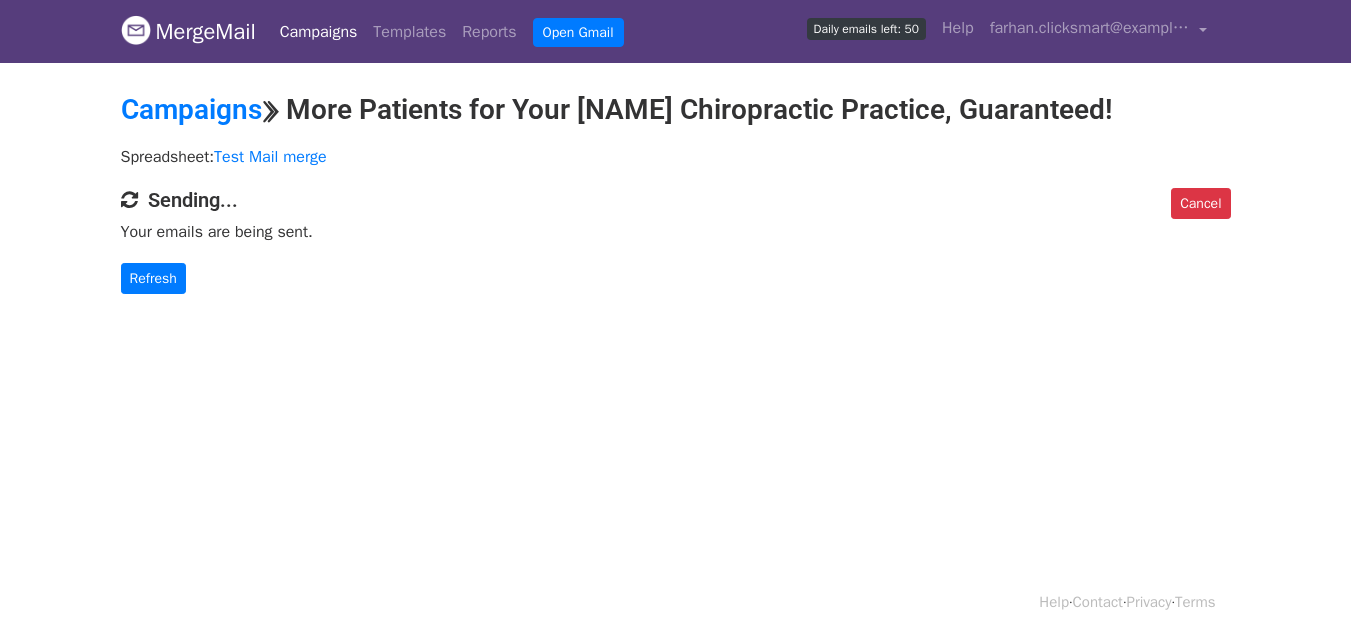scroll, scrollTop: 0, scrollLeft: 0, axis: both 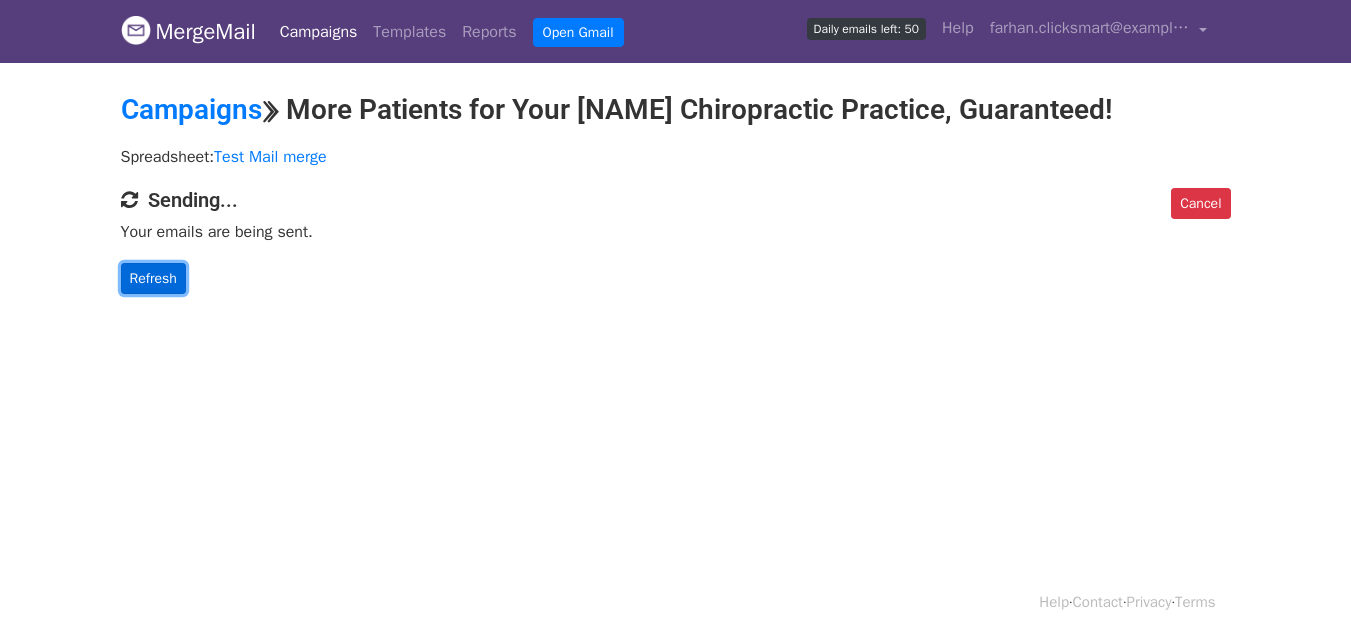 click on "Refresh" at bounding box center [153, 278] 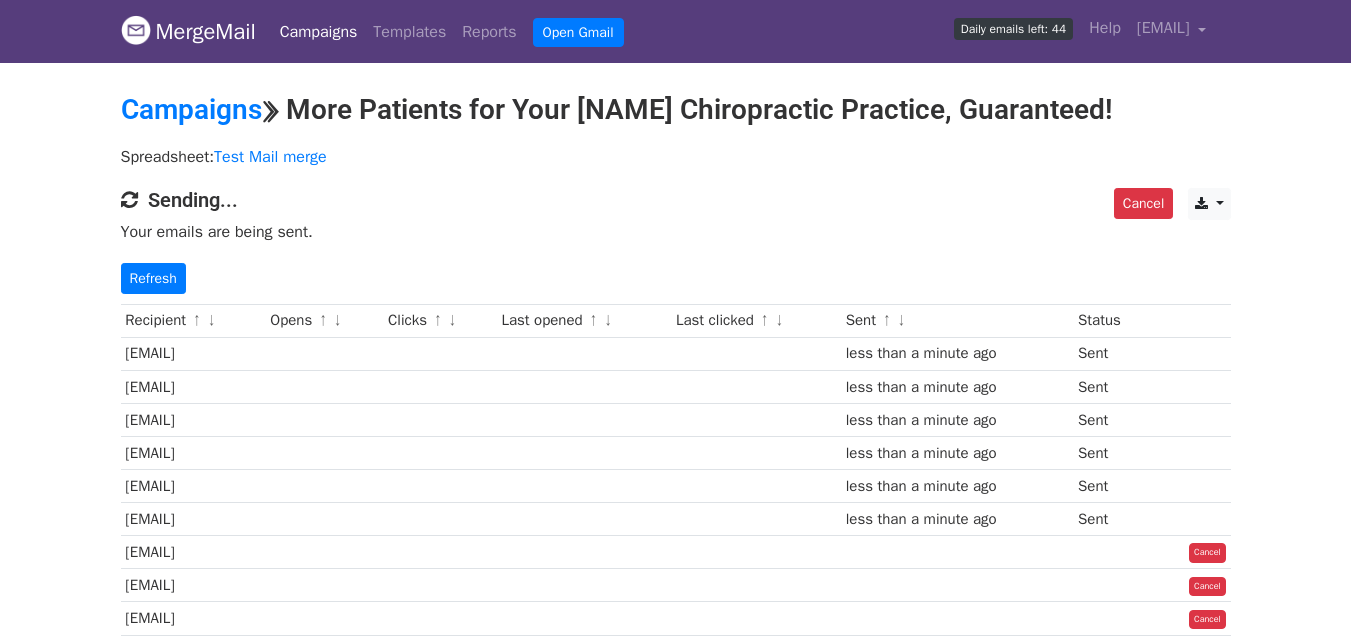 scroll, scrollTop: 0, scrollLeft: 0, axis: both 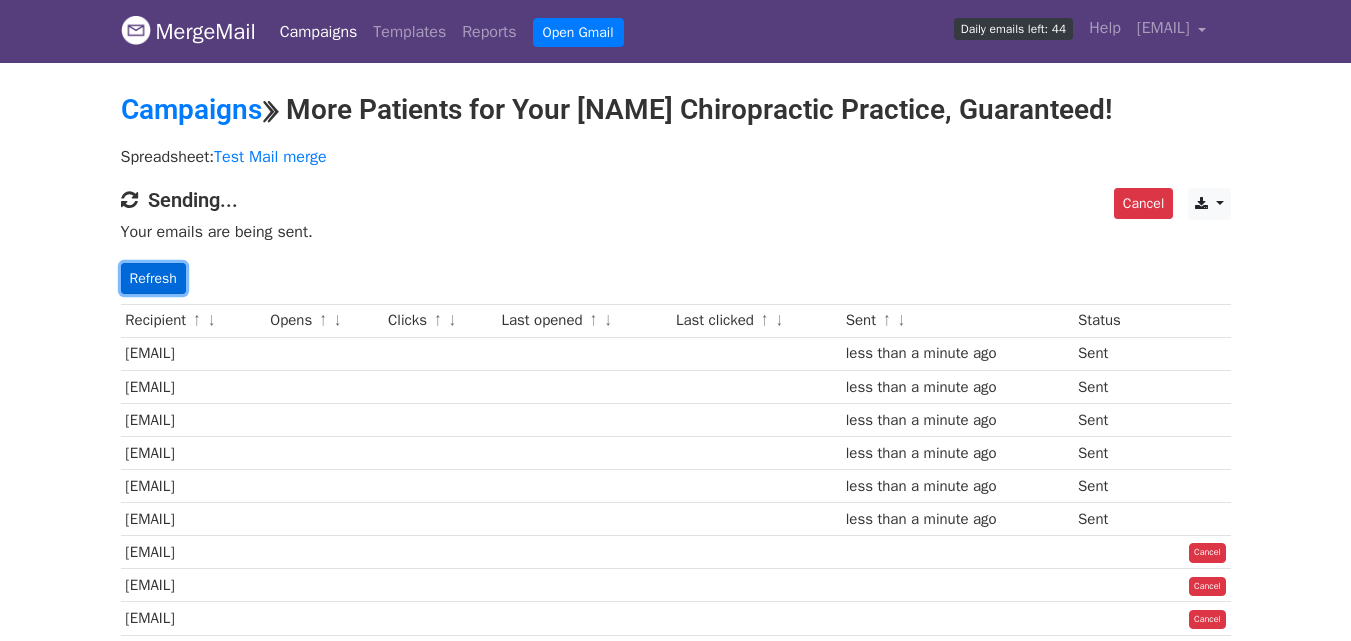 click on "Refresh" at bounding box center [153, 278] 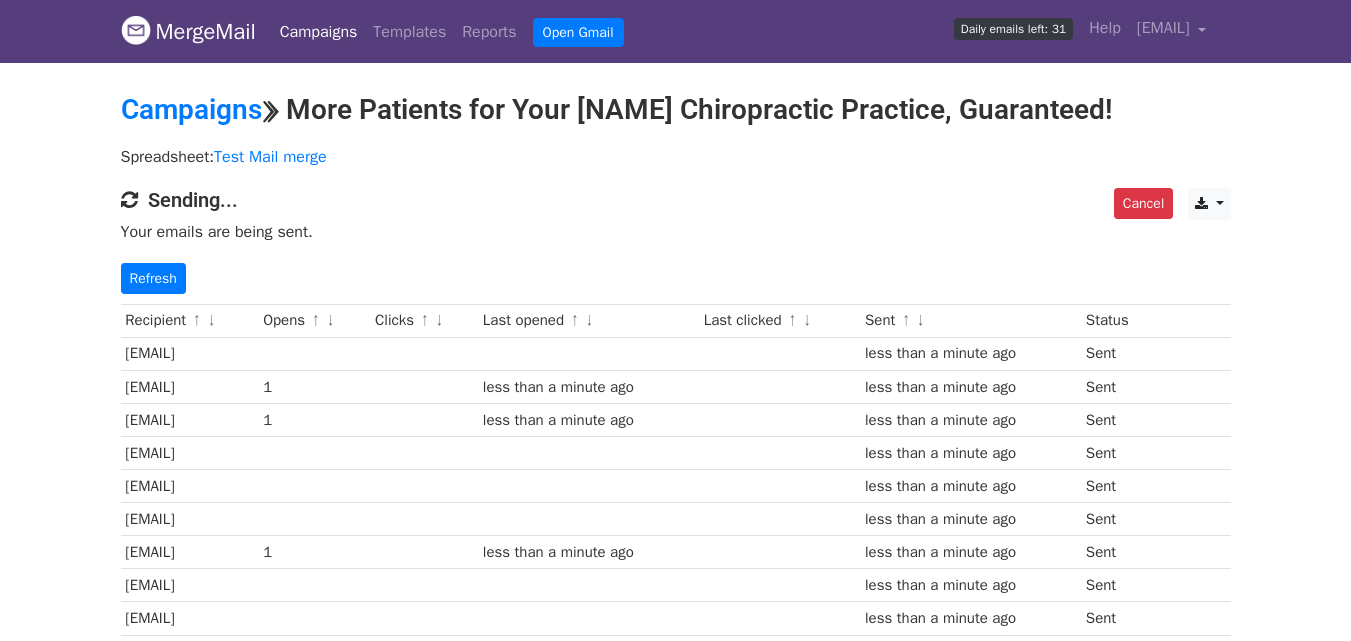 scroll, scrollTop: 0, scrollLeft: 0, axis: both 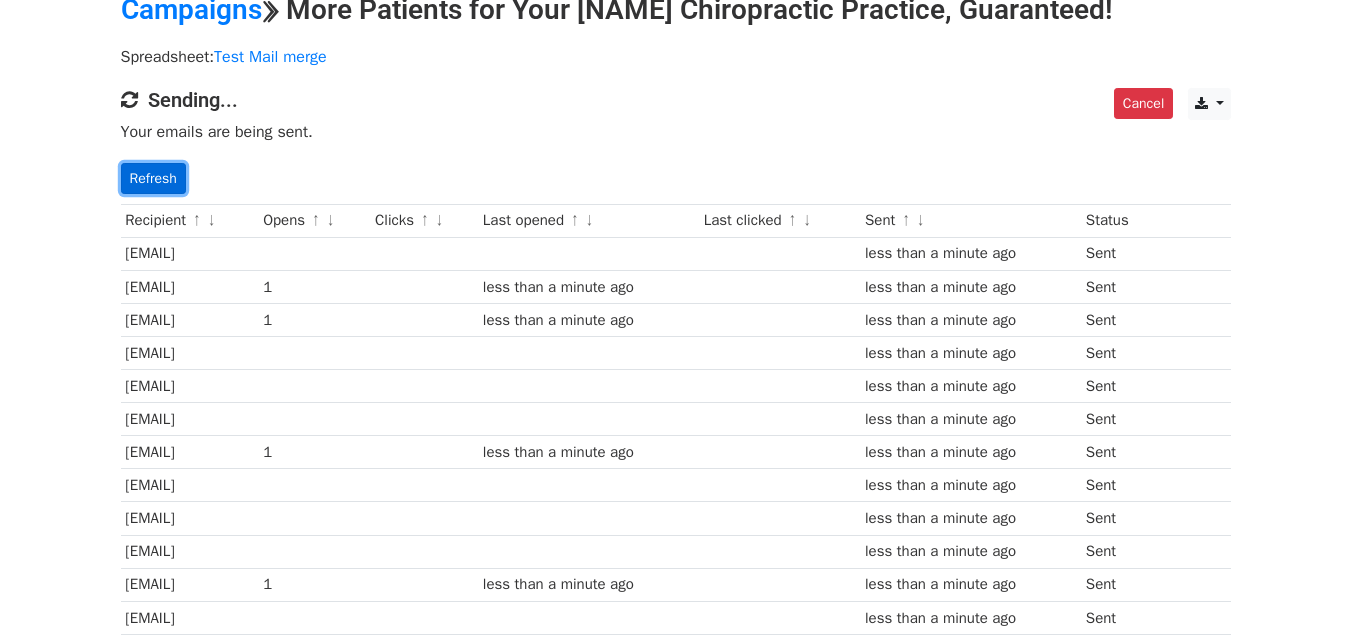click on "Refresh" at bounding box center (153, 178) 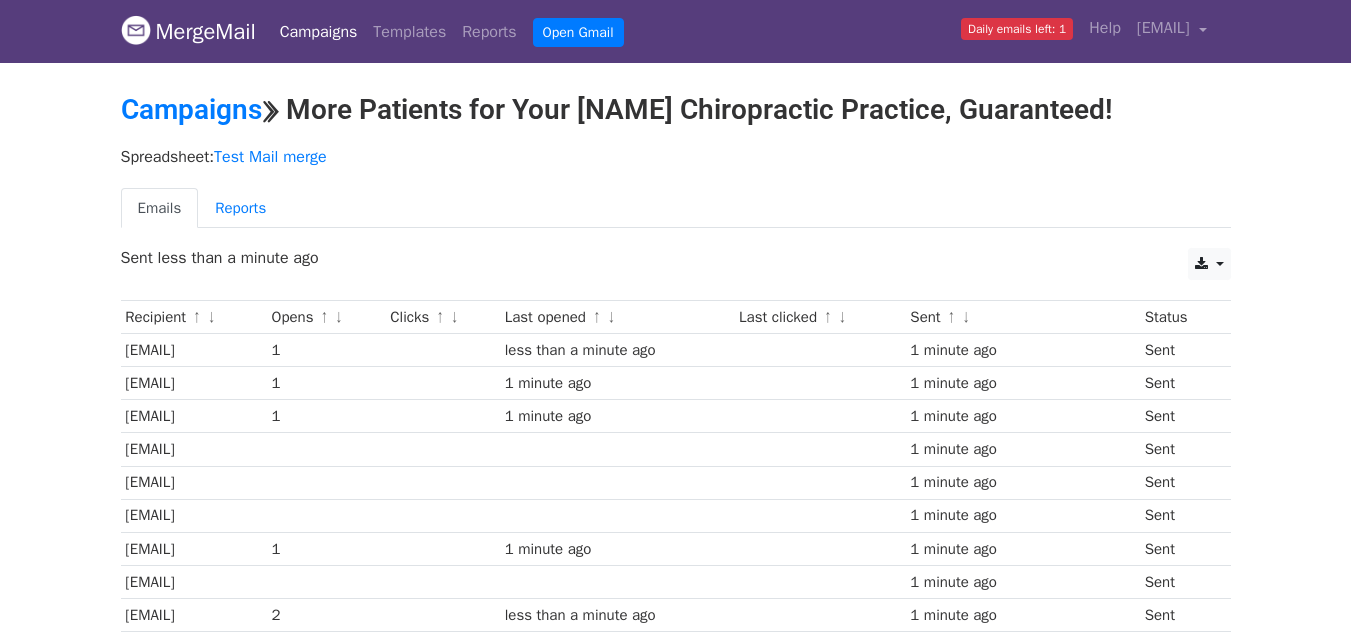 scroll, scrollTop: 0, scrollLeft: 0, axis: both 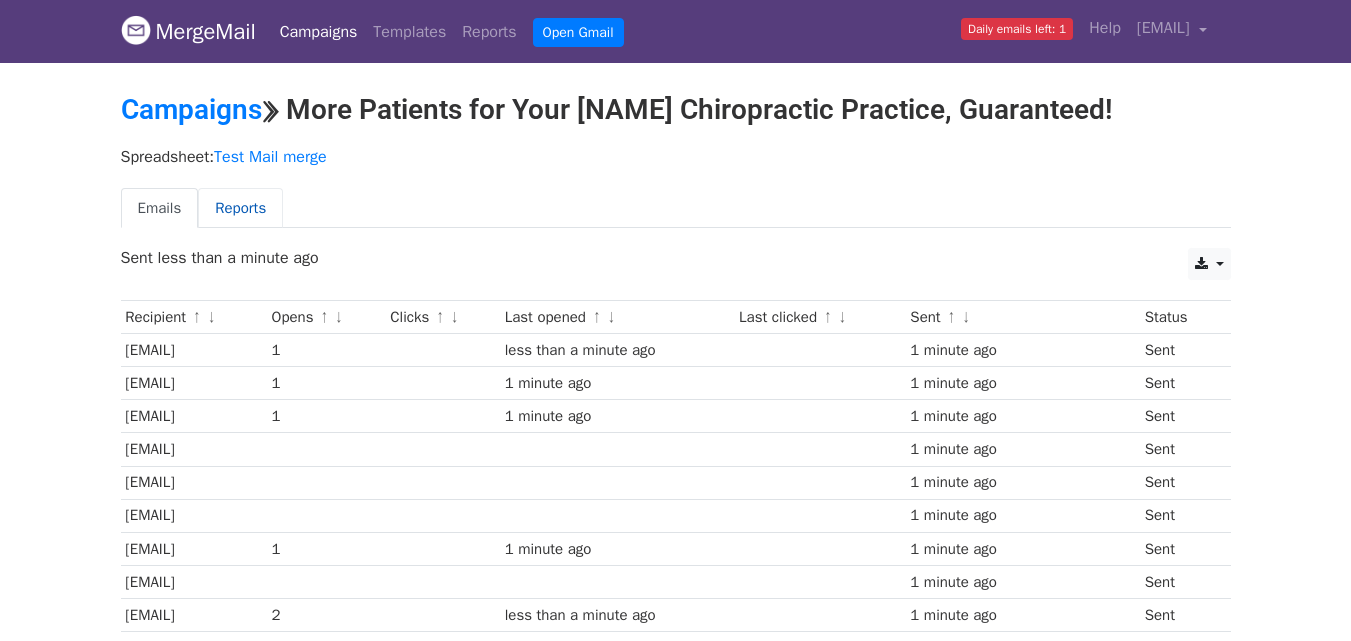 click on "Reports" at bounding box center (240, 208) 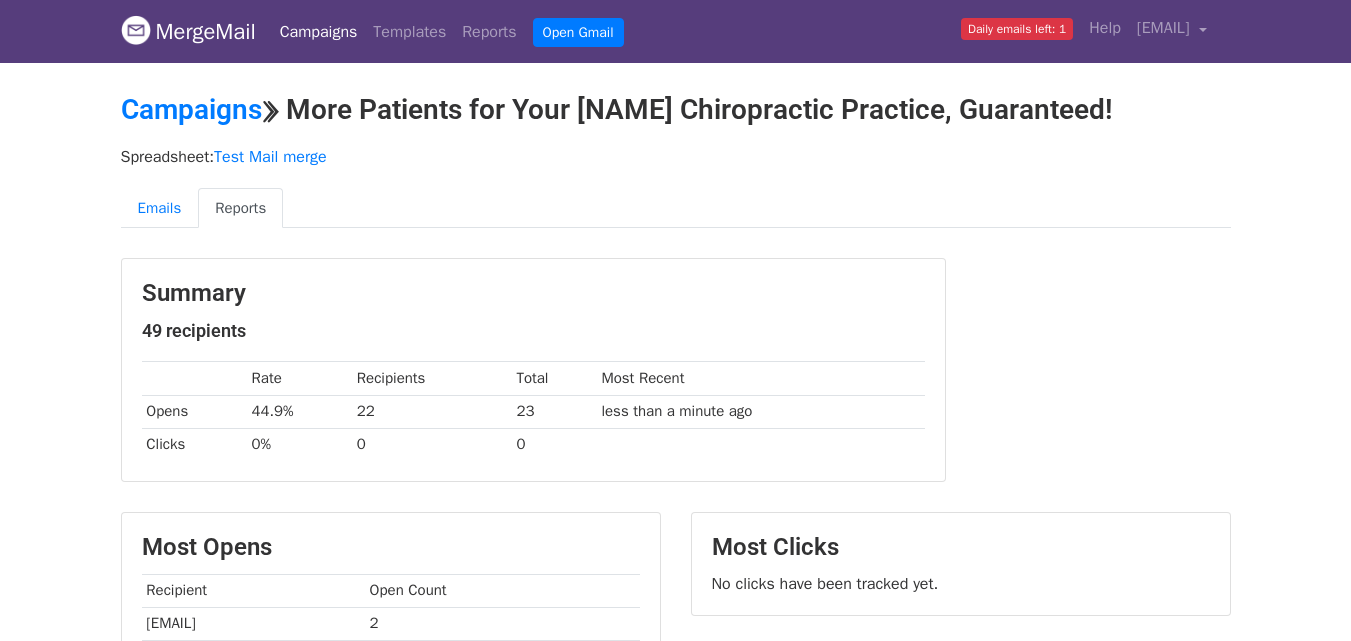 scroll, scrollTop: 0, scrollLeft: 0, axis: both 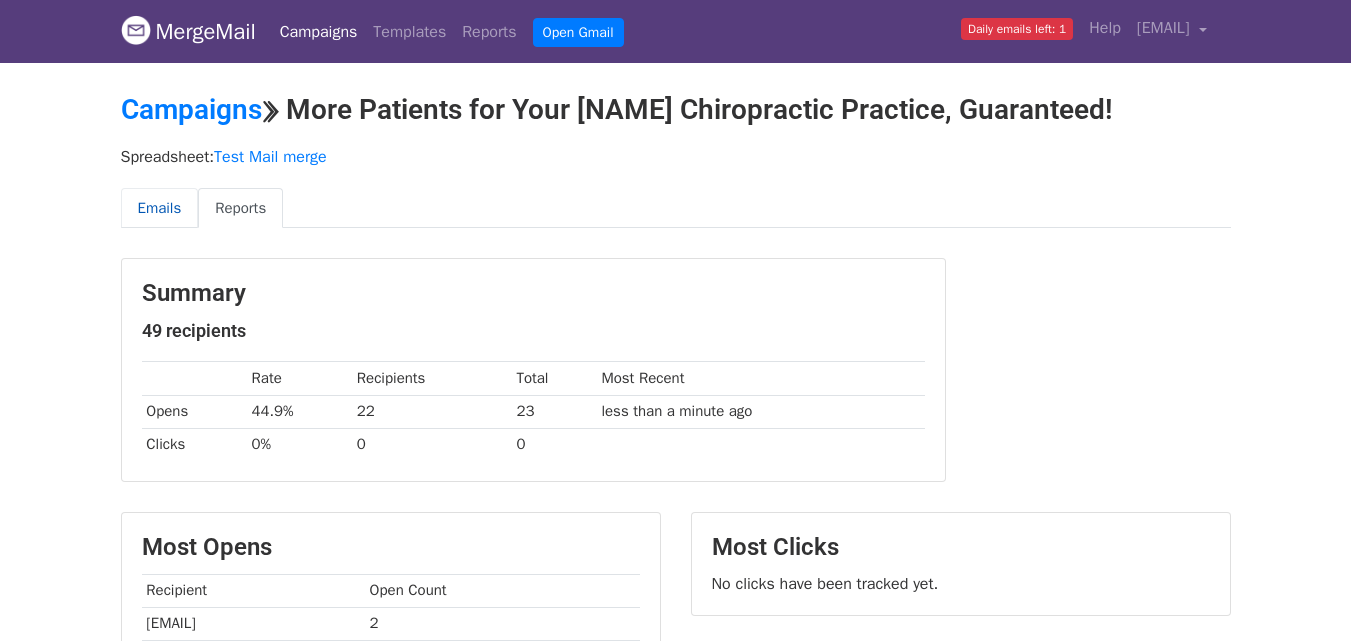 click on "Emails" at bounding box center [160, 208] 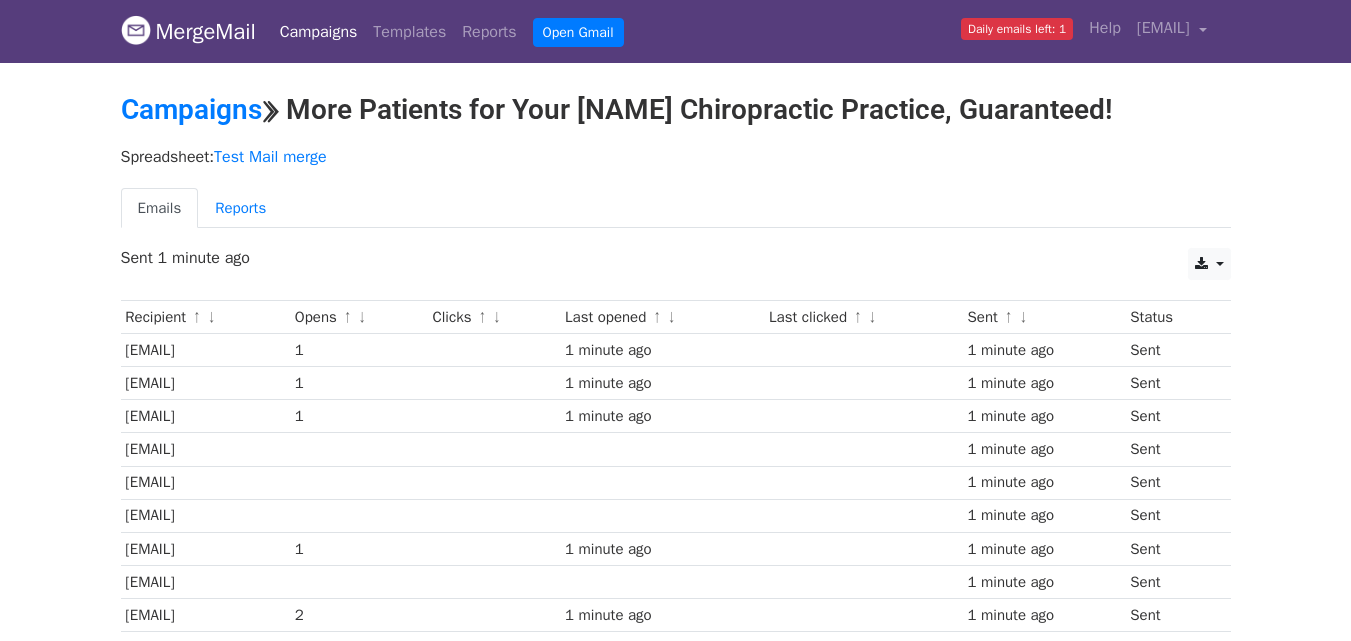 scroll, scrollTop: 0, scrollLeft: 0, axis: both 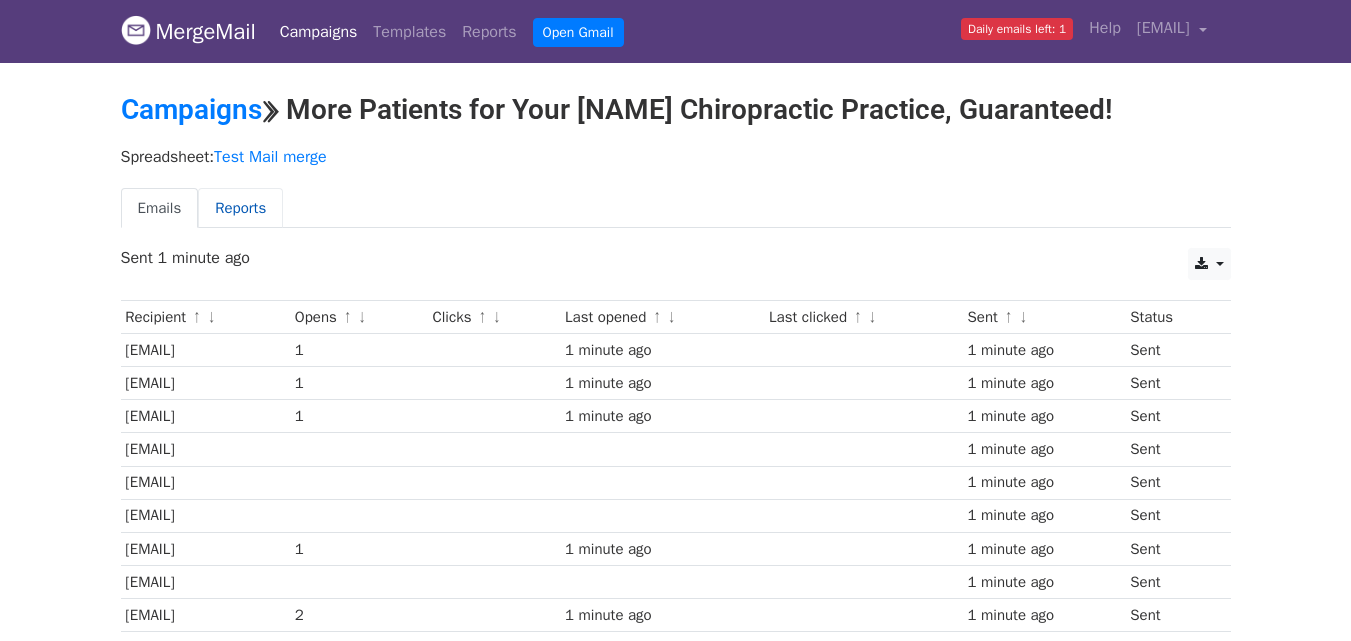 click on "Reports" at bounding box center [240, 208] 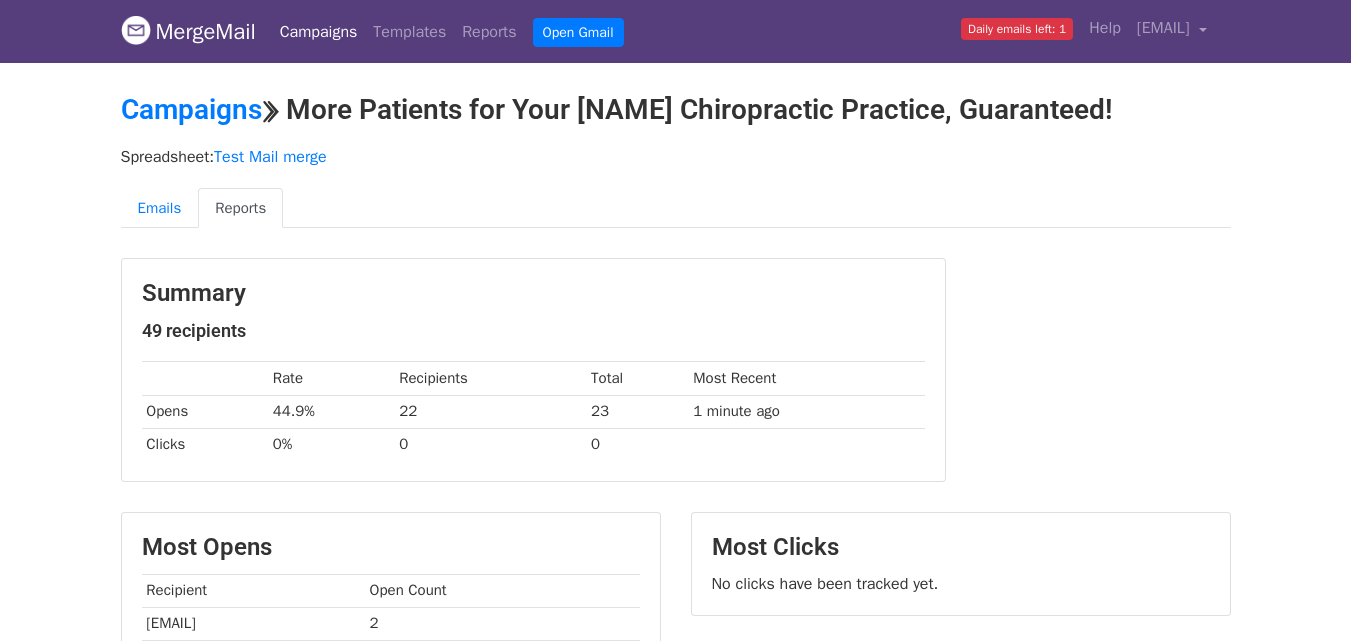 scroll, scrollTop: 0, scrollLeft: 0, axis: both 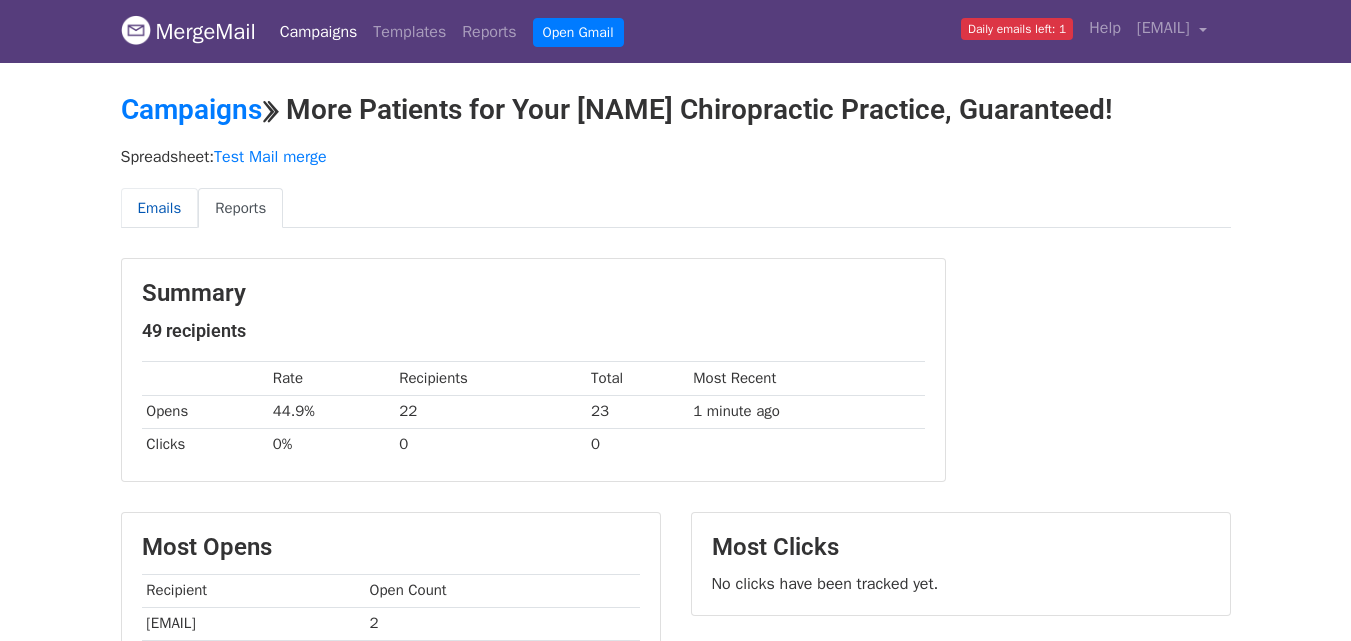 click on "Emails" at bounding box center (160, 208) 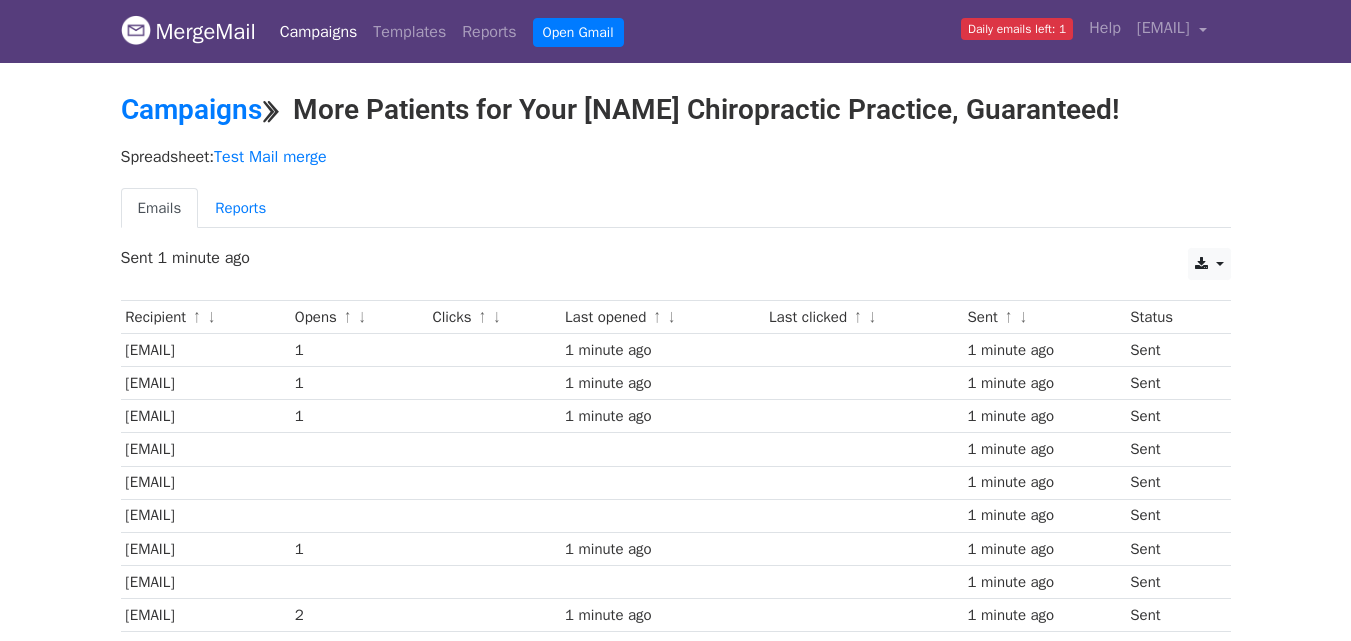 scroll, scrollTop: 0, scrollLeft: 0, axis: both 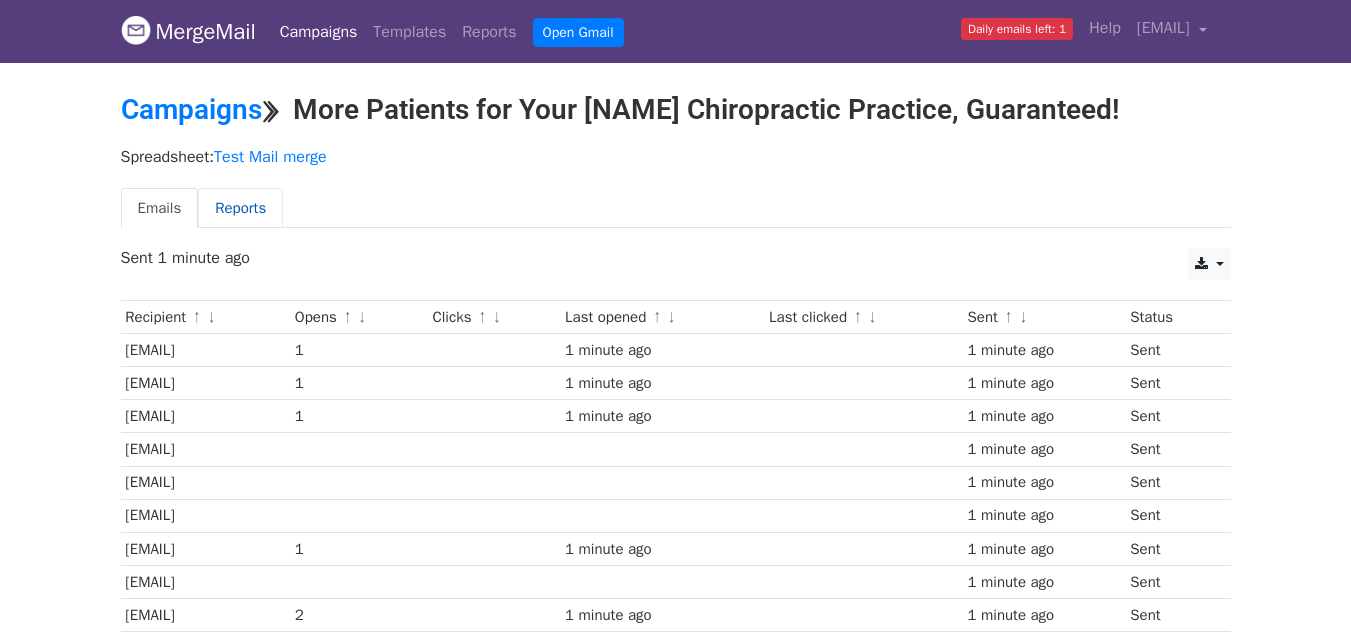 click on "Reports" at bounding box center [240, 208] 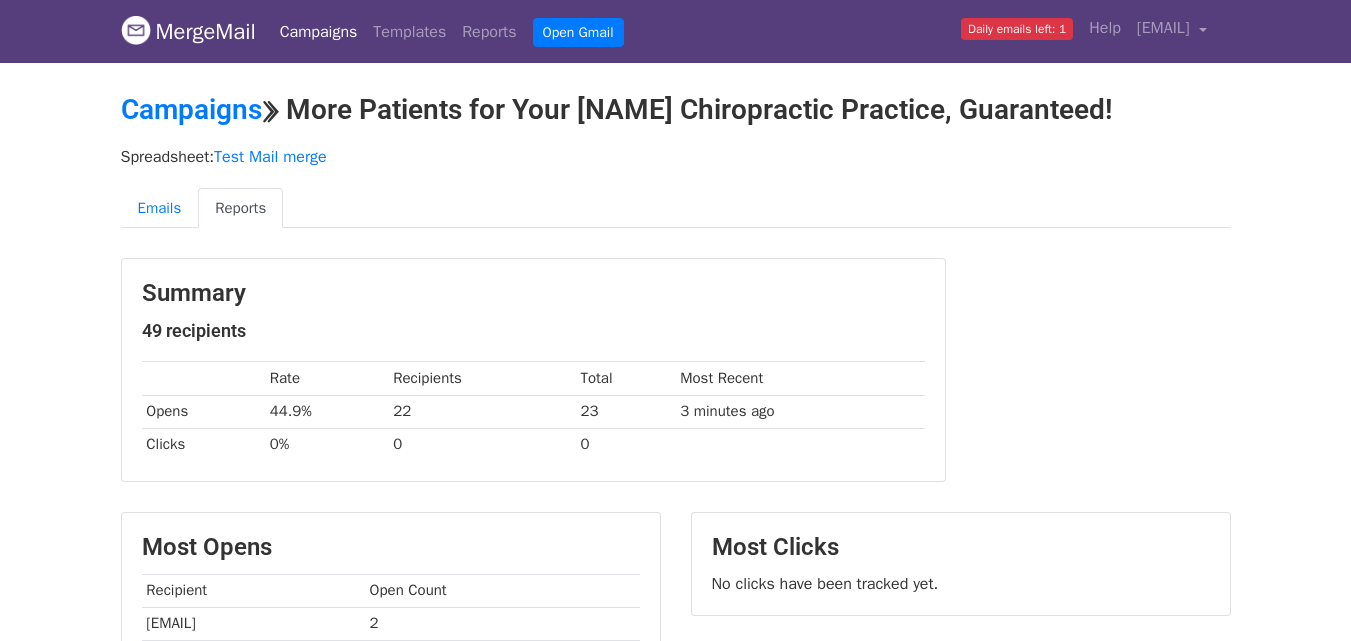 scroll, scrollTop: 0, scrollLeft: 0, axis: both 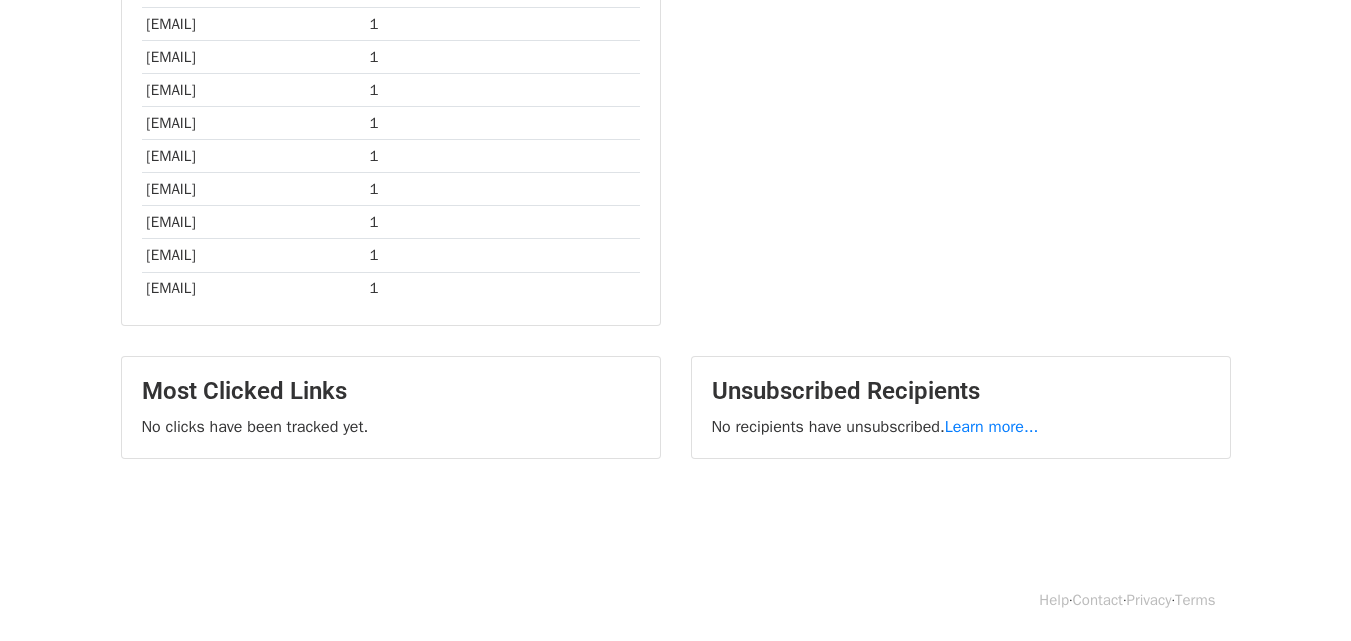 click on "Unsubscribed Recipients
No recipients have unsubscribed.
Learn more..." at bounding box center [961, 418] 